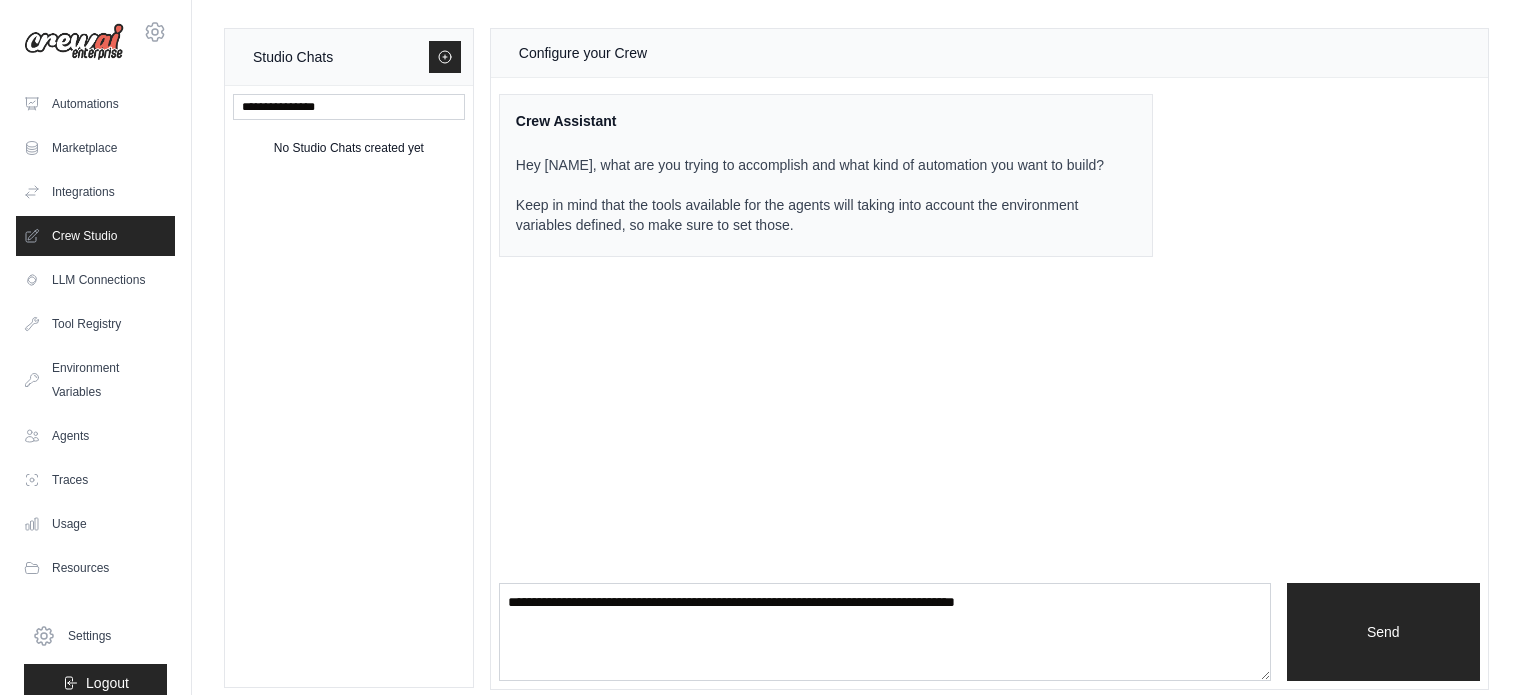 scroll, scrollTop: 0, scrollLeft: 0, axis: both 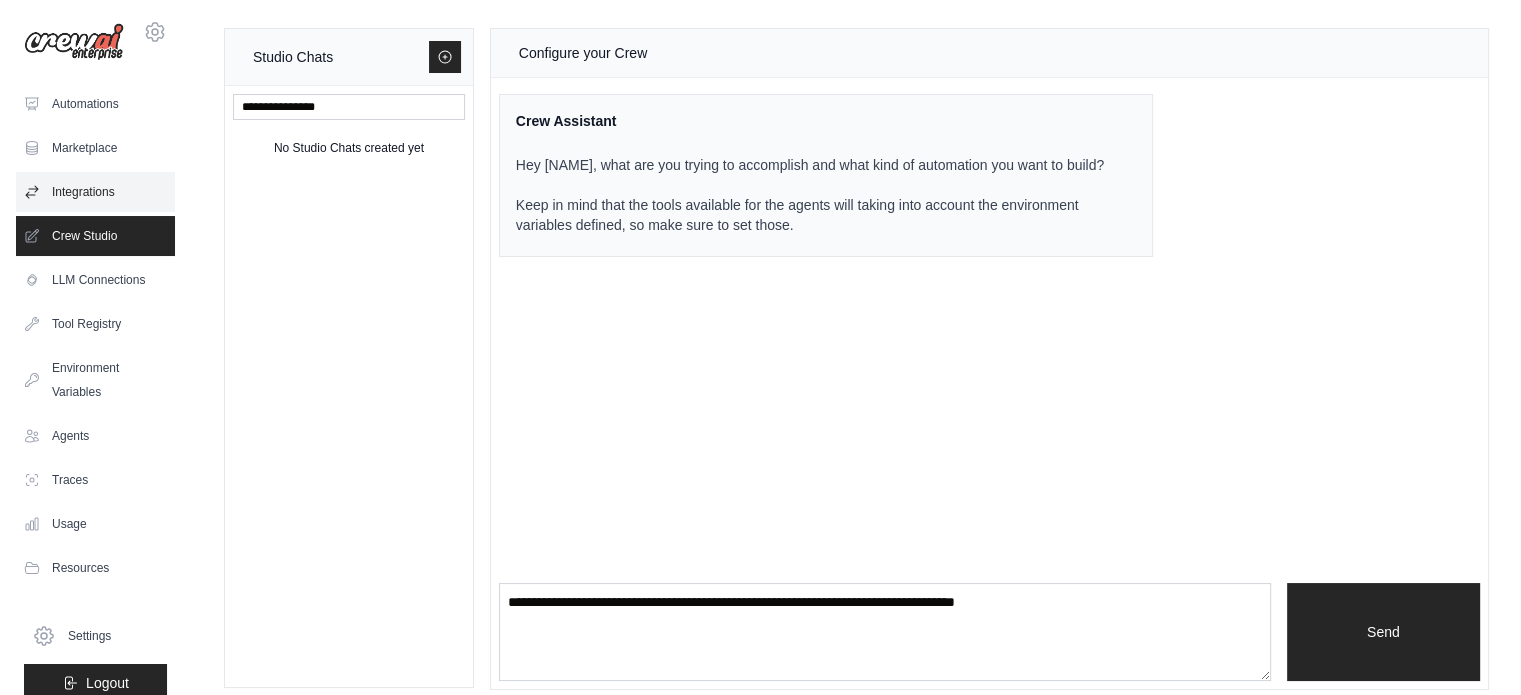 click on "Integrations" at bounding box center (95, 192) 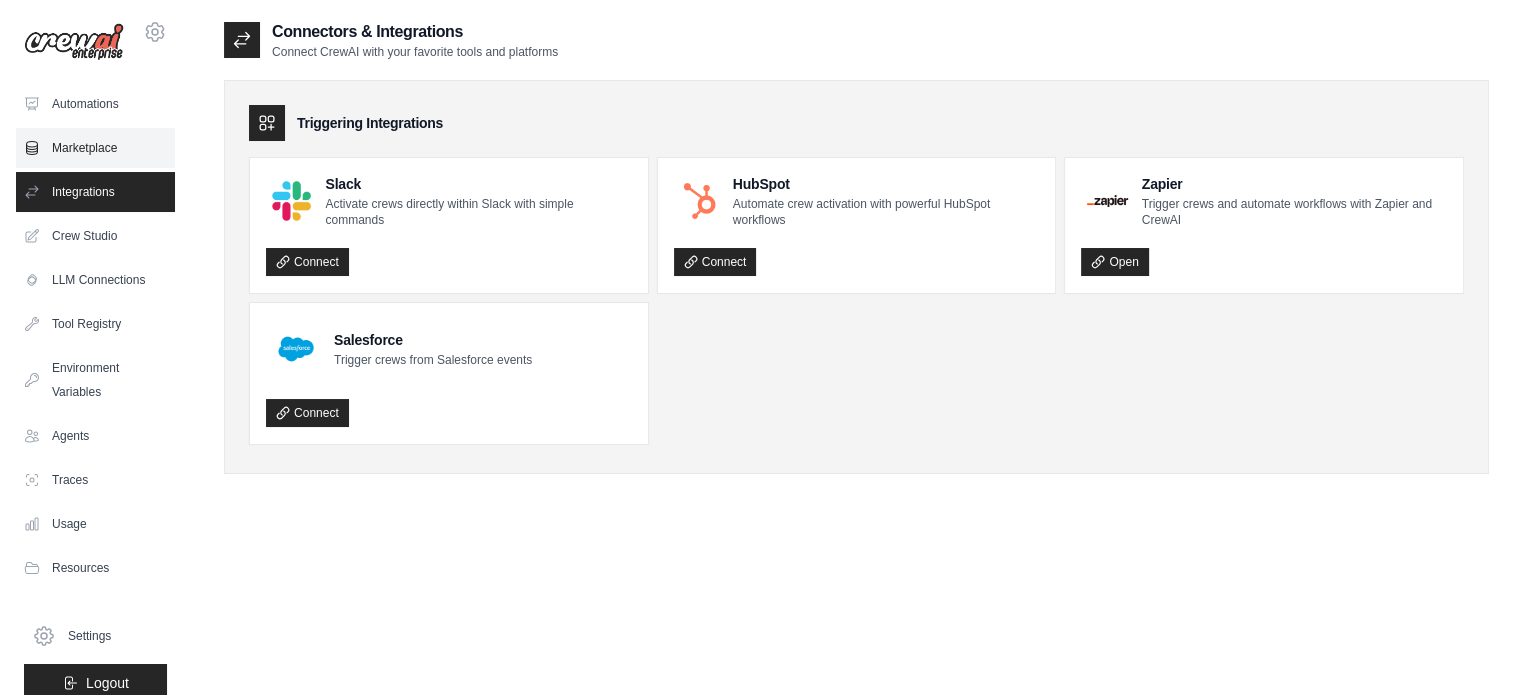 click on "Marketplace" at bounding box center (95, 148) 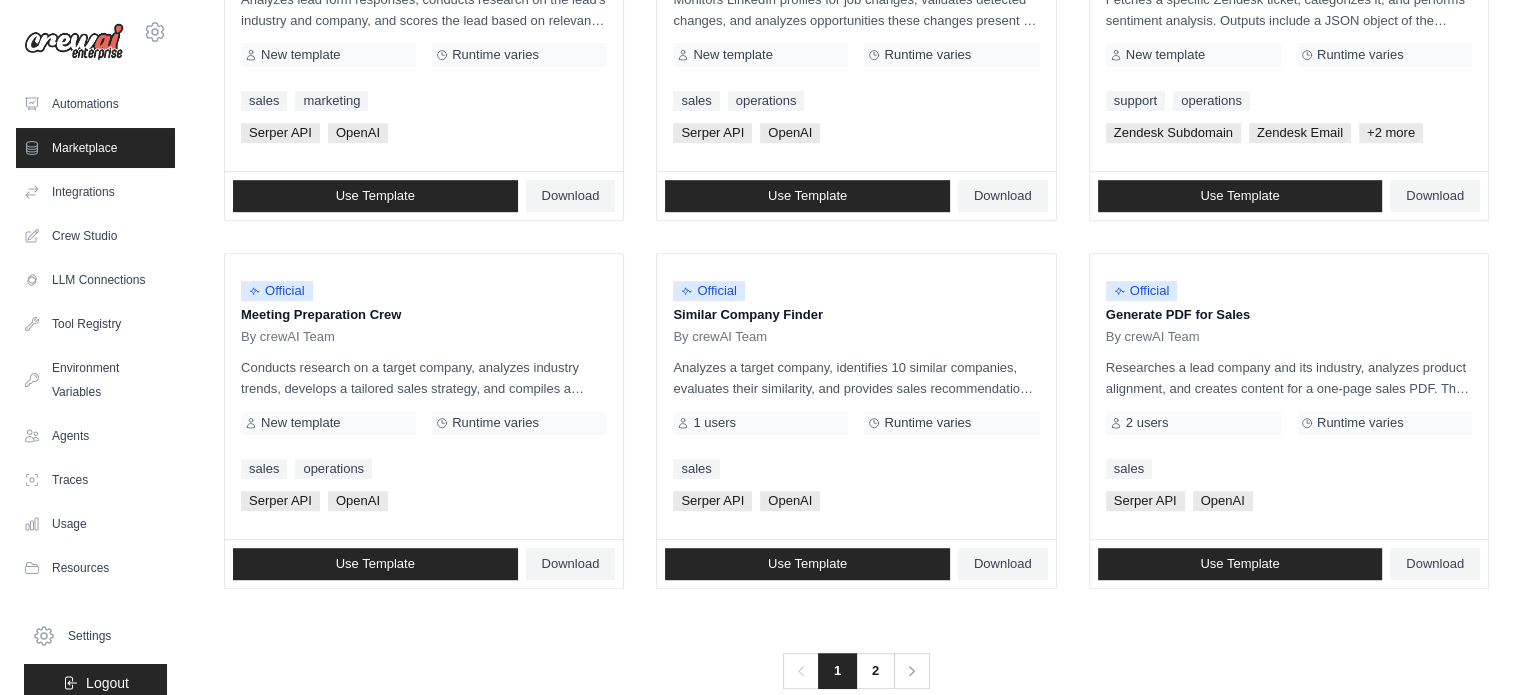 scroll, scrollTop: 1155, scrollLeft: 0, axis: vertical 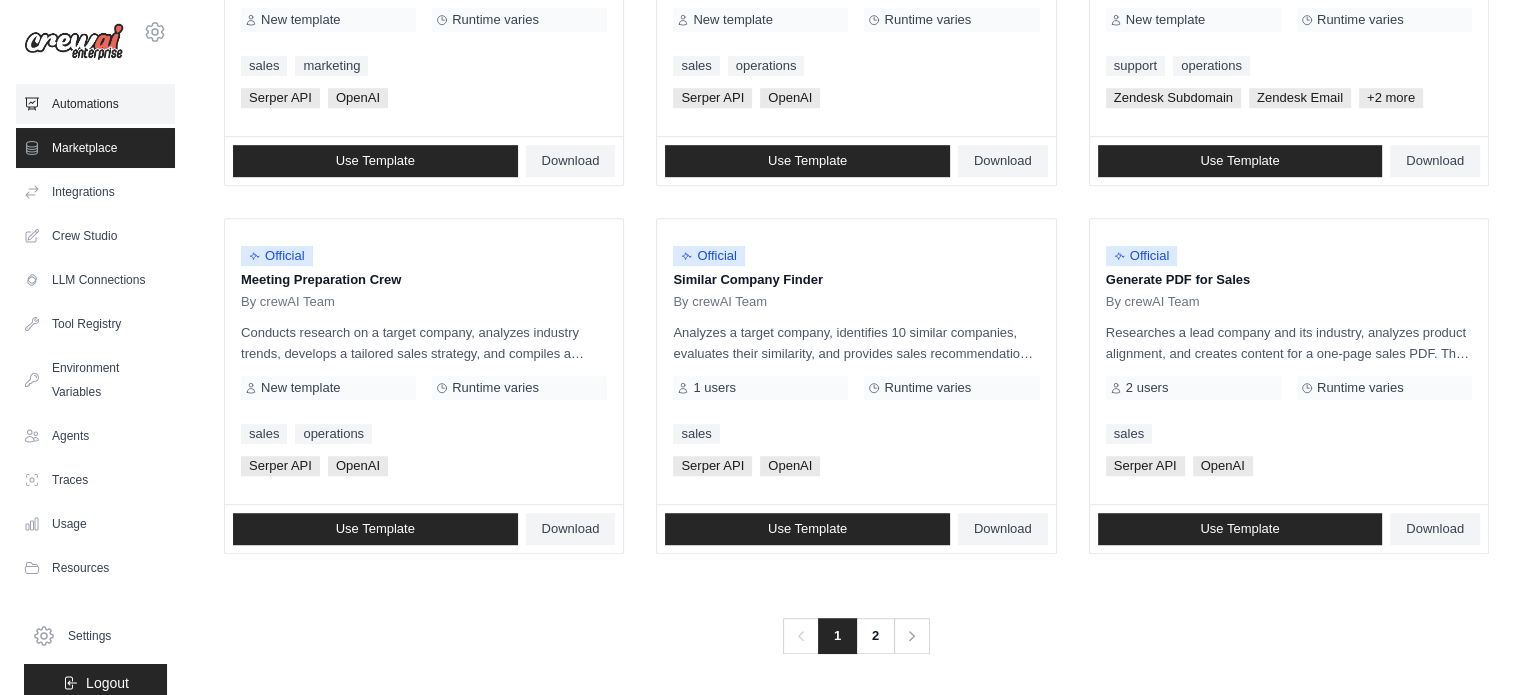 click on "Automations" at bounding box center [95, 104] 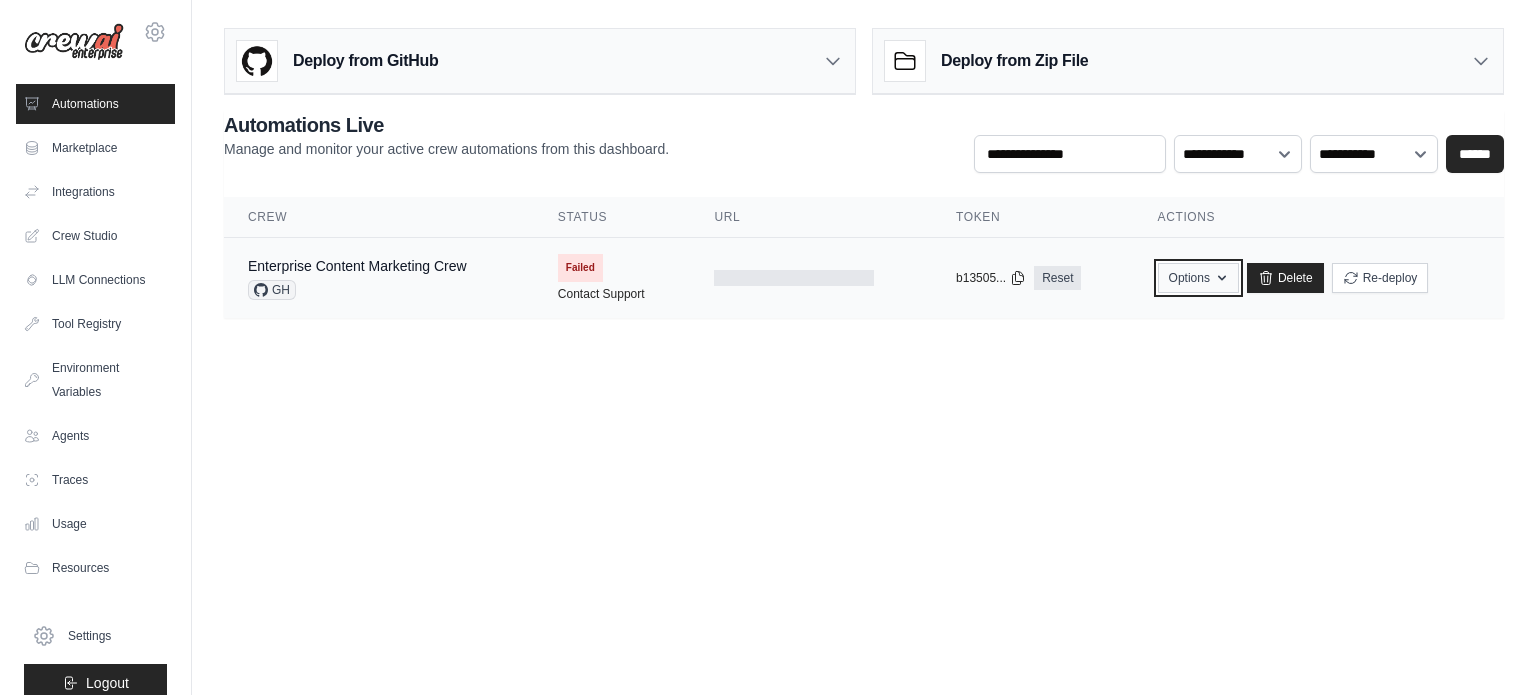 click 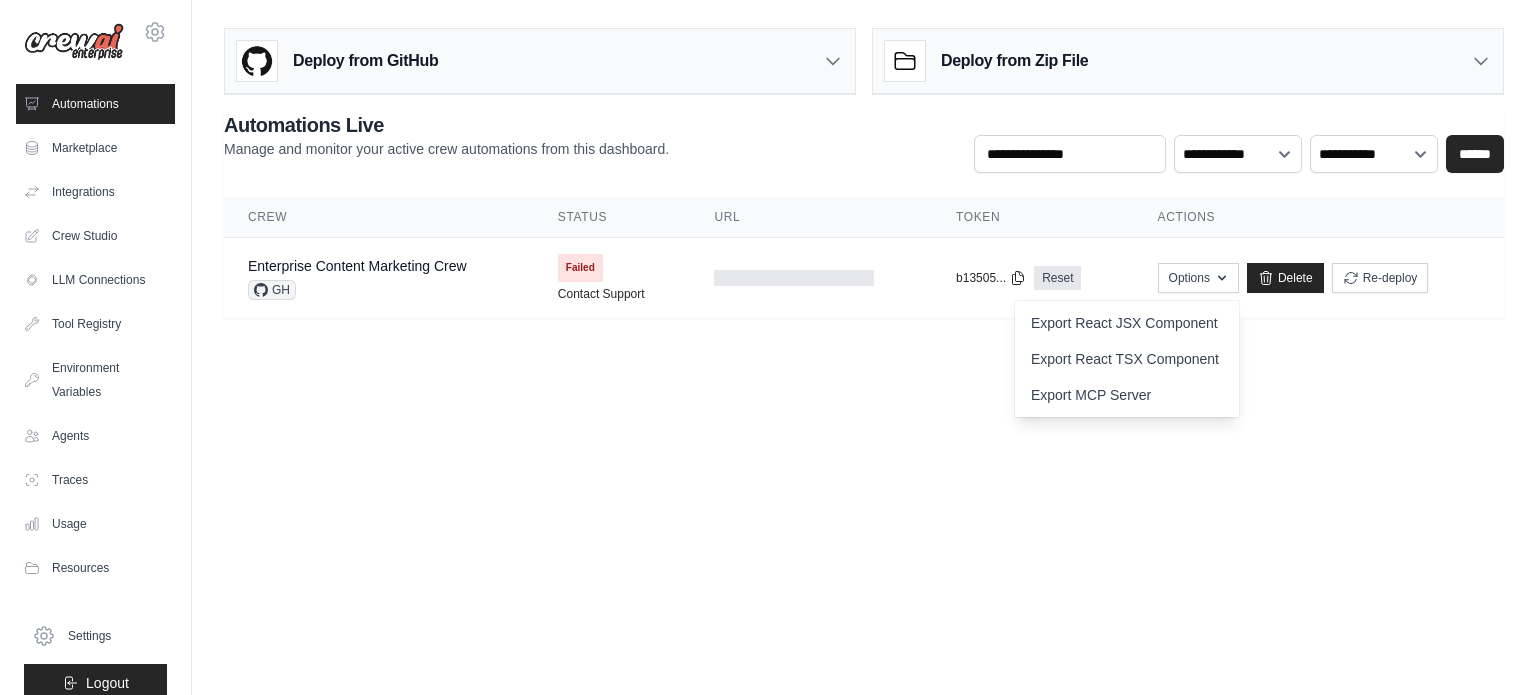 click on "[EMAIL]
[SETTINGS]
[AUTOMATIONS]
[MARKETPLACE]
[INTEGRATIONS]" at bounding box center (768, 347) 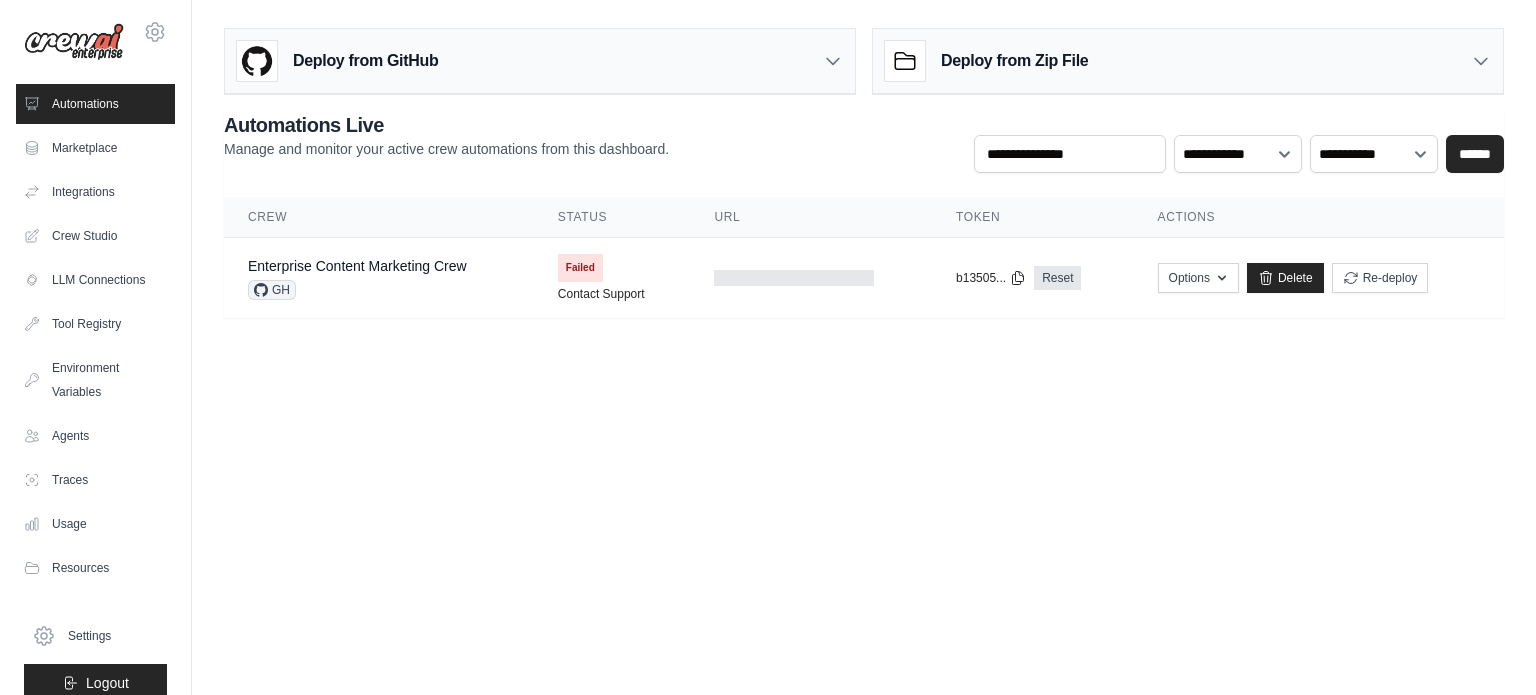 click 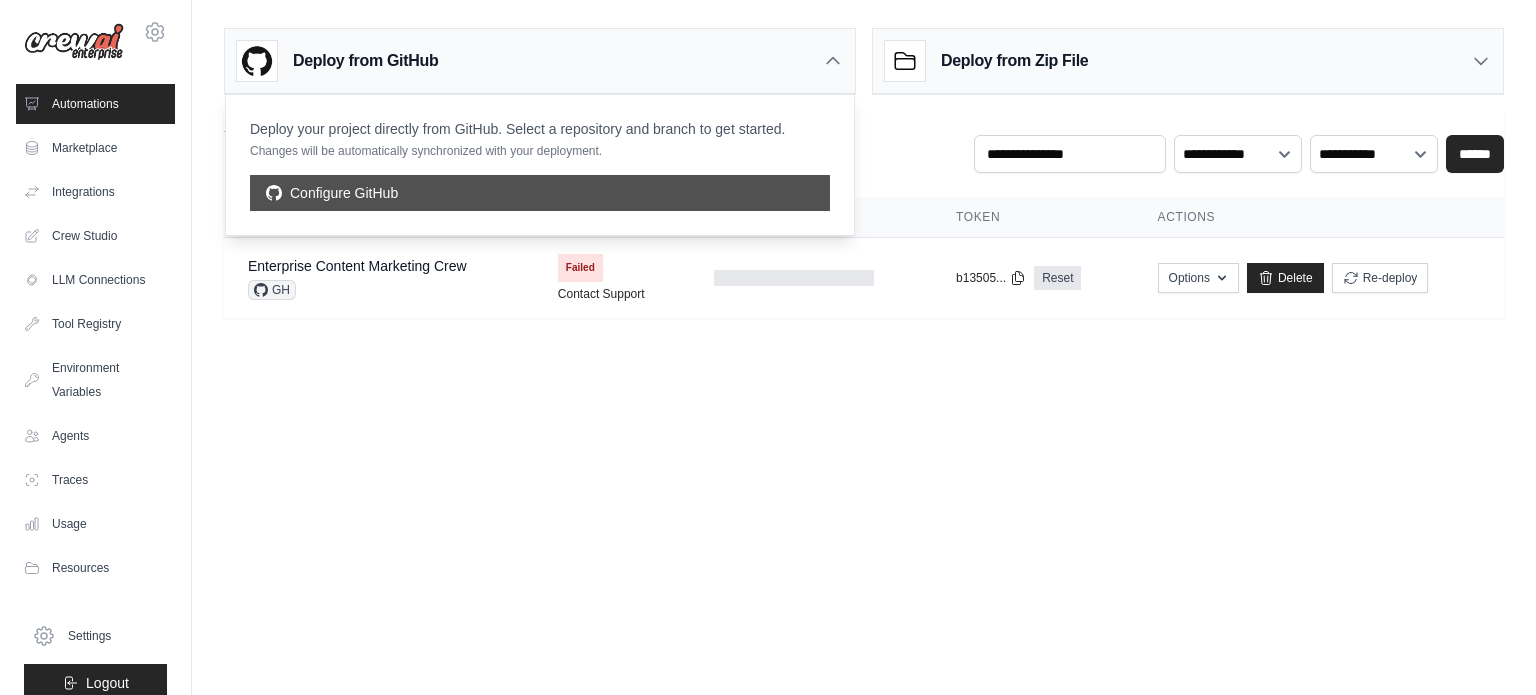click on "Configure GitHub" at bounding box center [540, 193] 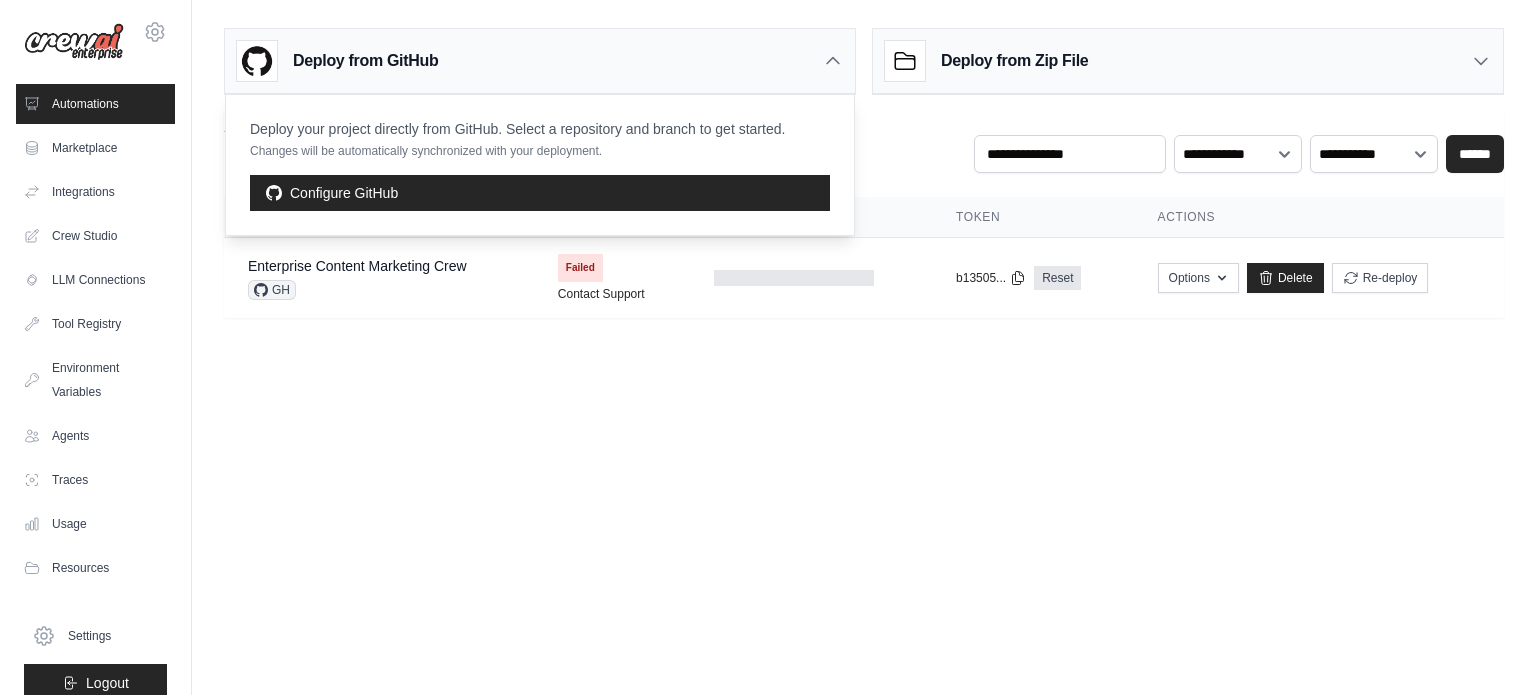click on "[EMAIL]
[SETTINGS]
[AUTOMATIONS]
[MARKETPLACE]
[INTEGRATIONS]" at bounding box center [768, 347] 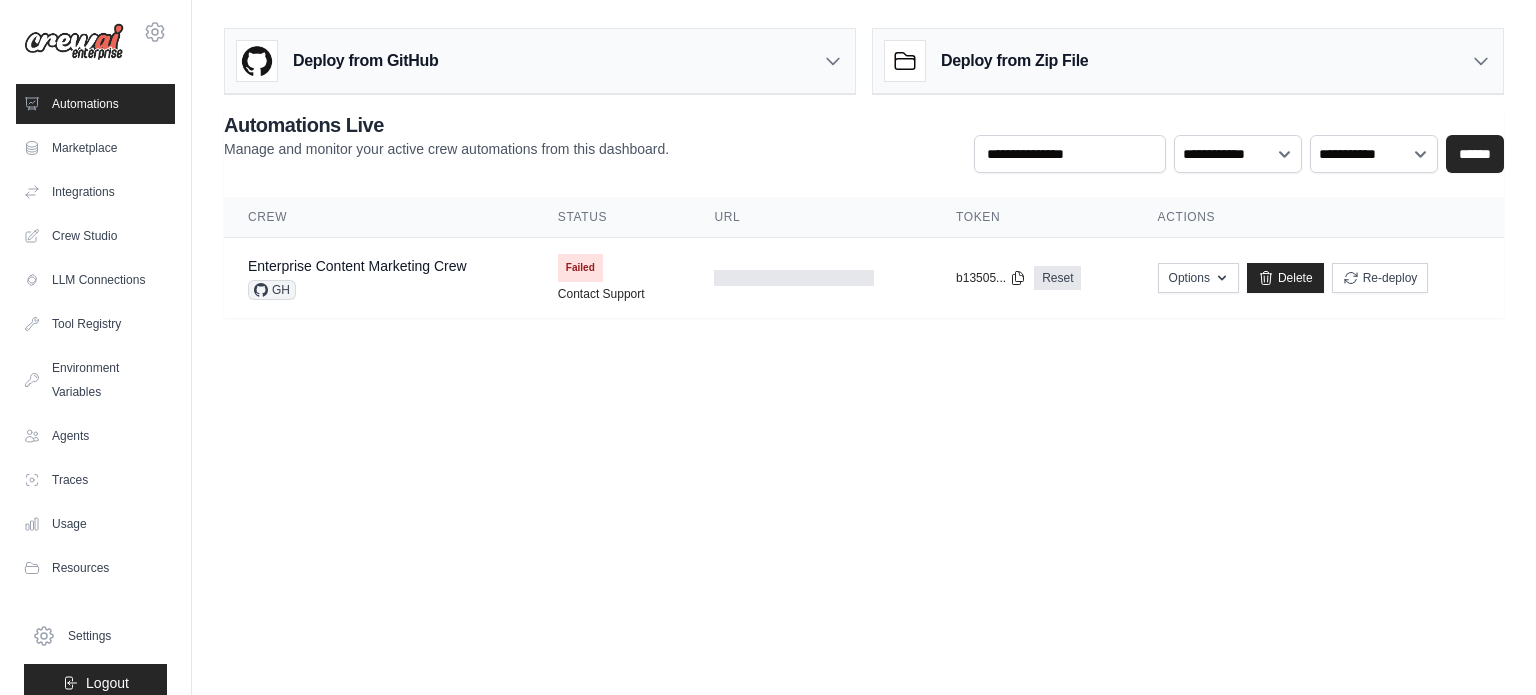 click on "Deploy from Zip File" at bounding box center (1188, 61) 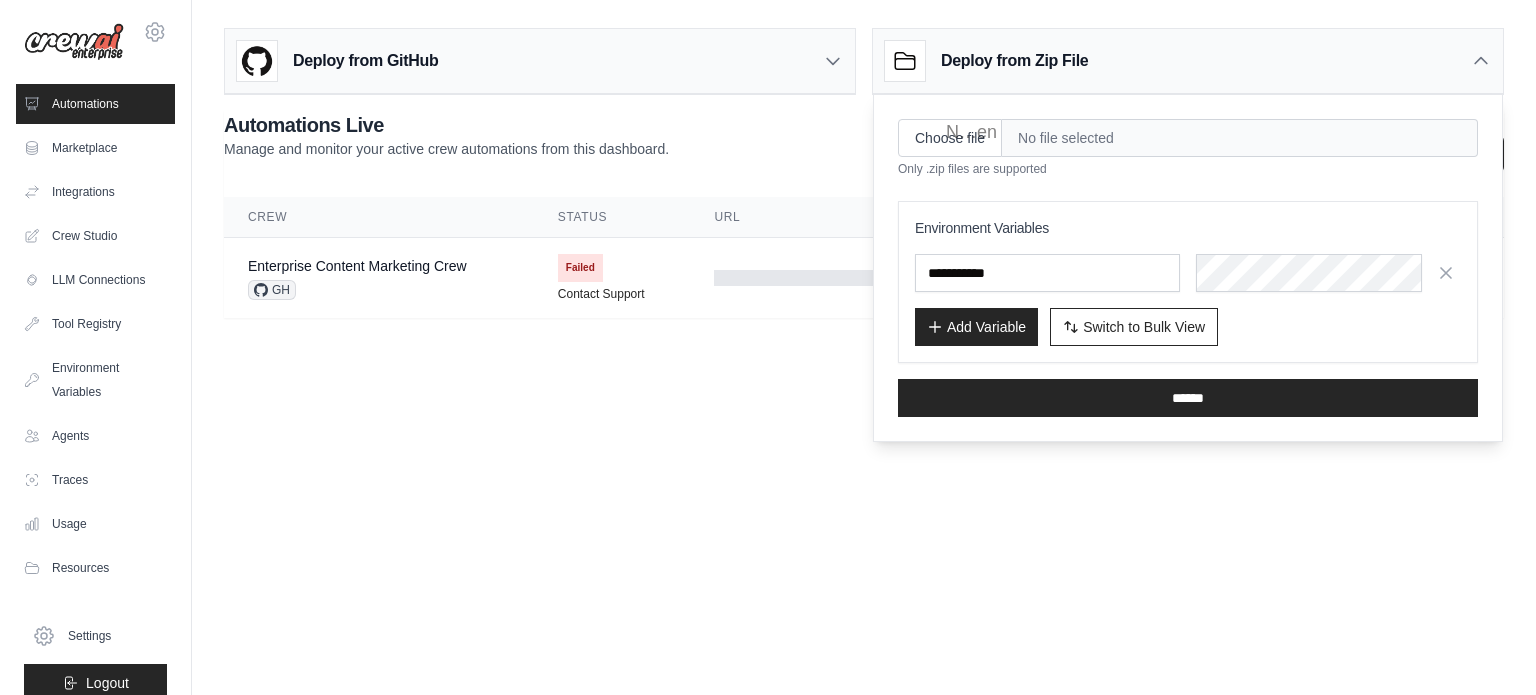 click on "Deploy from Zip File" at bounding box center [1188, 61] 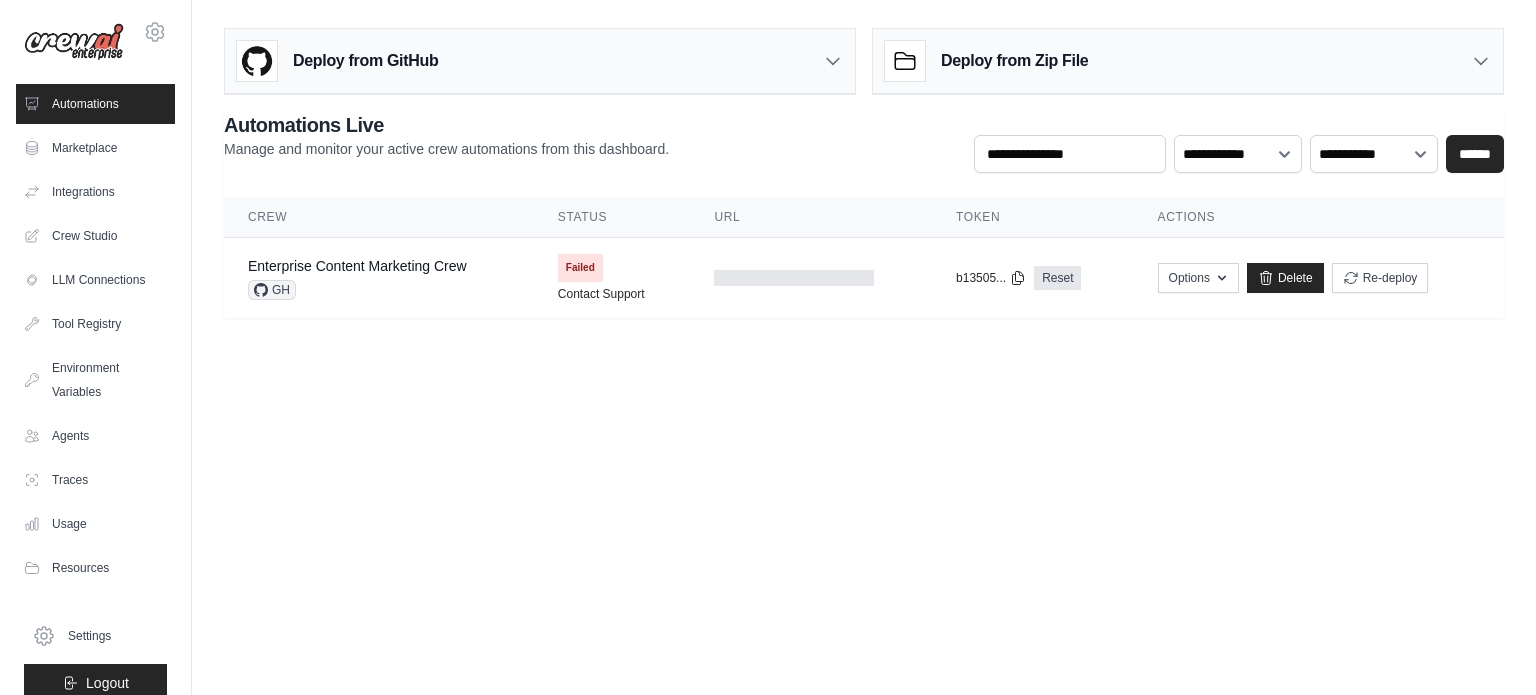 click on "[EMAIL]
[SETTINGS]
[AUTOMATIONS]
[MARKETPLACE]
[INTEGRATIONS]" at bounding box center (768, 347) 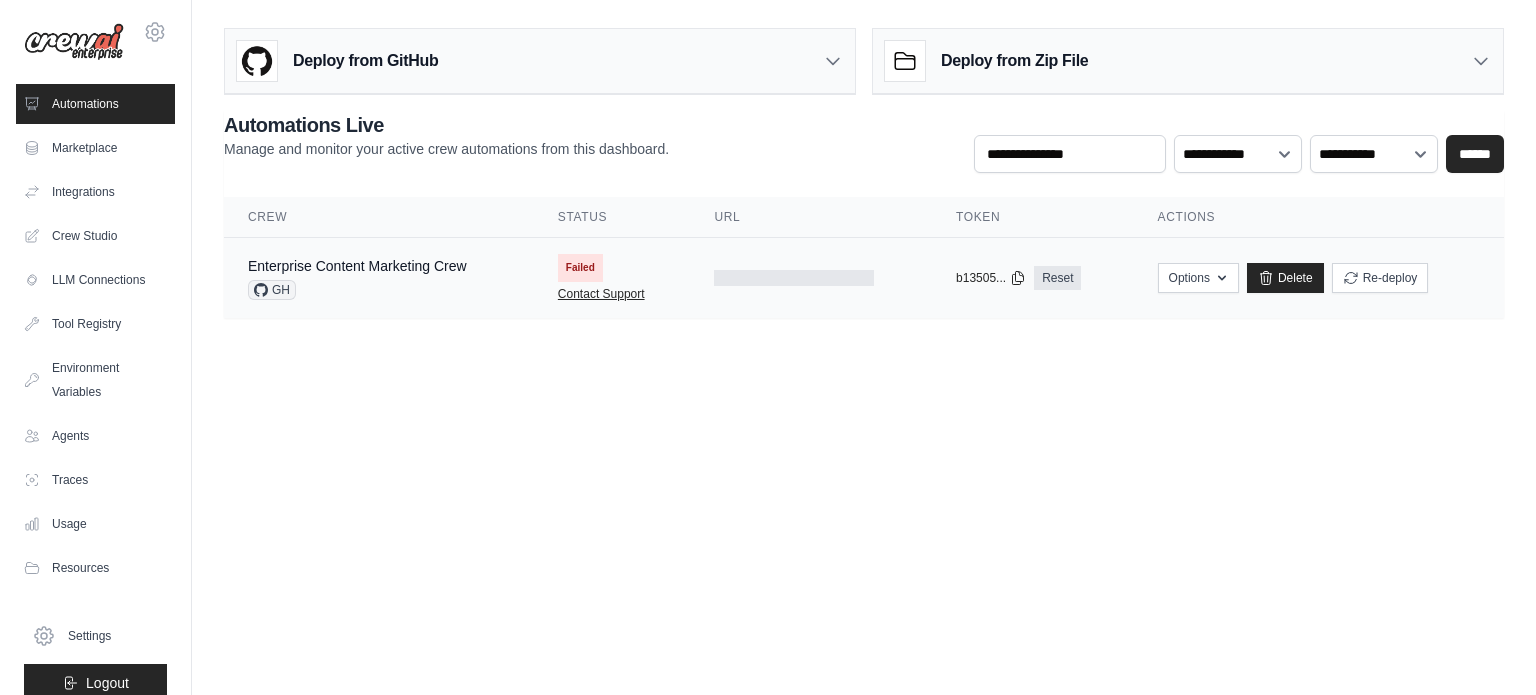 click on "Contact Support" at bounding box center (601, 294) 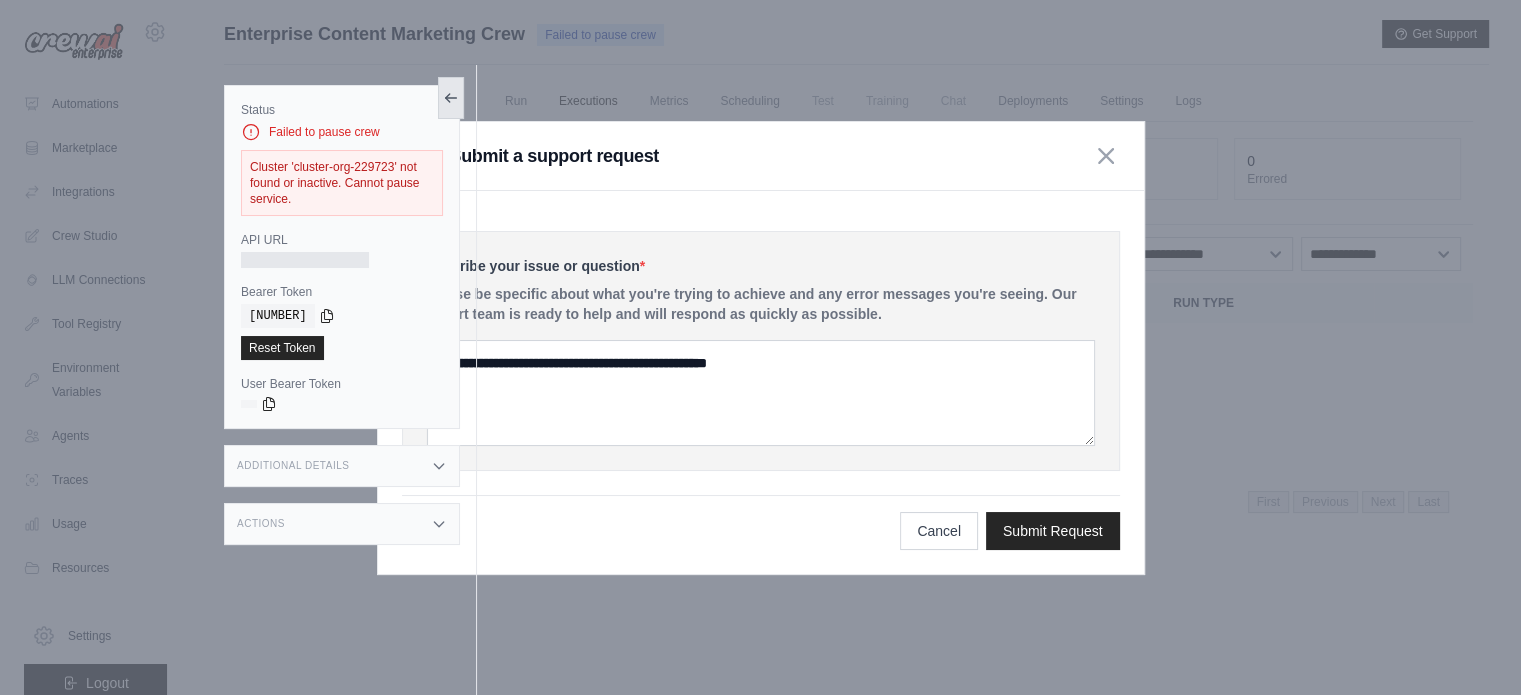 click 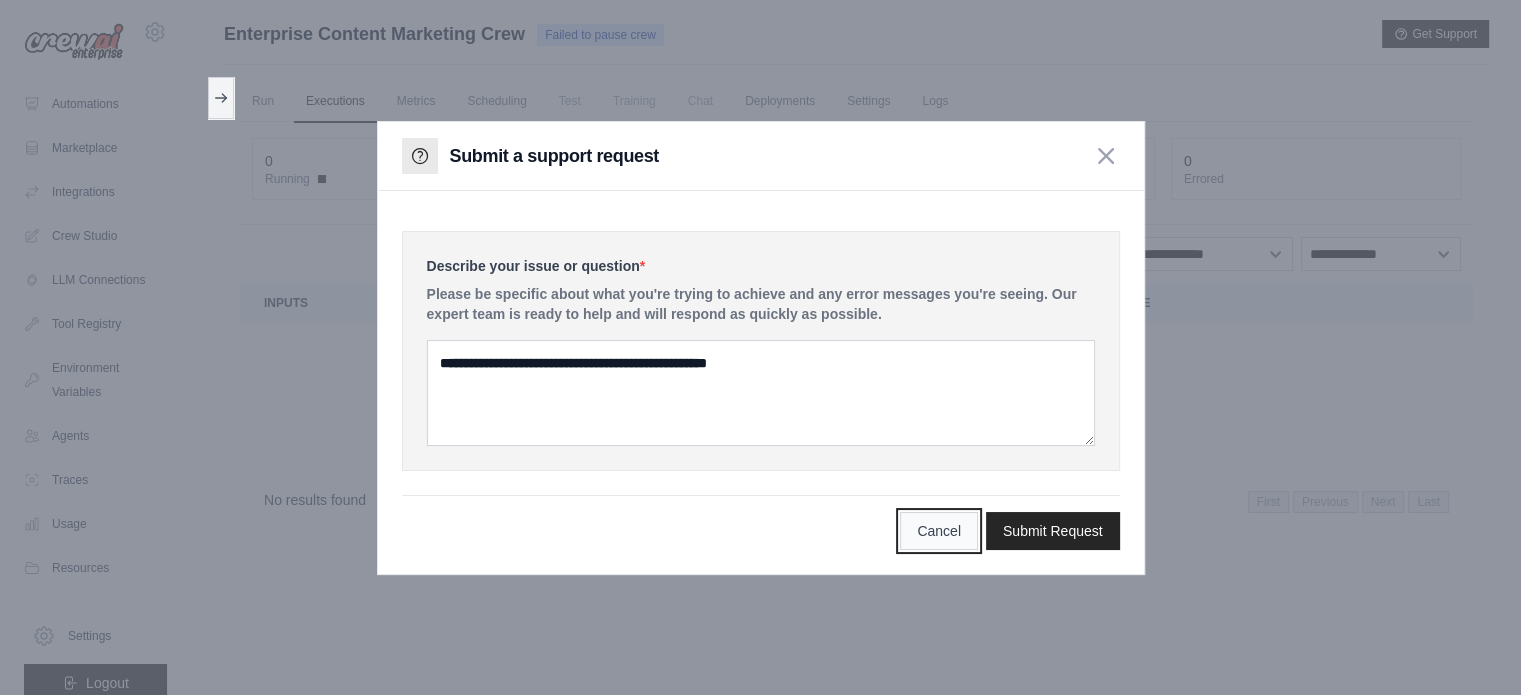 click on "Cancel" at bounding box center (939, 531) 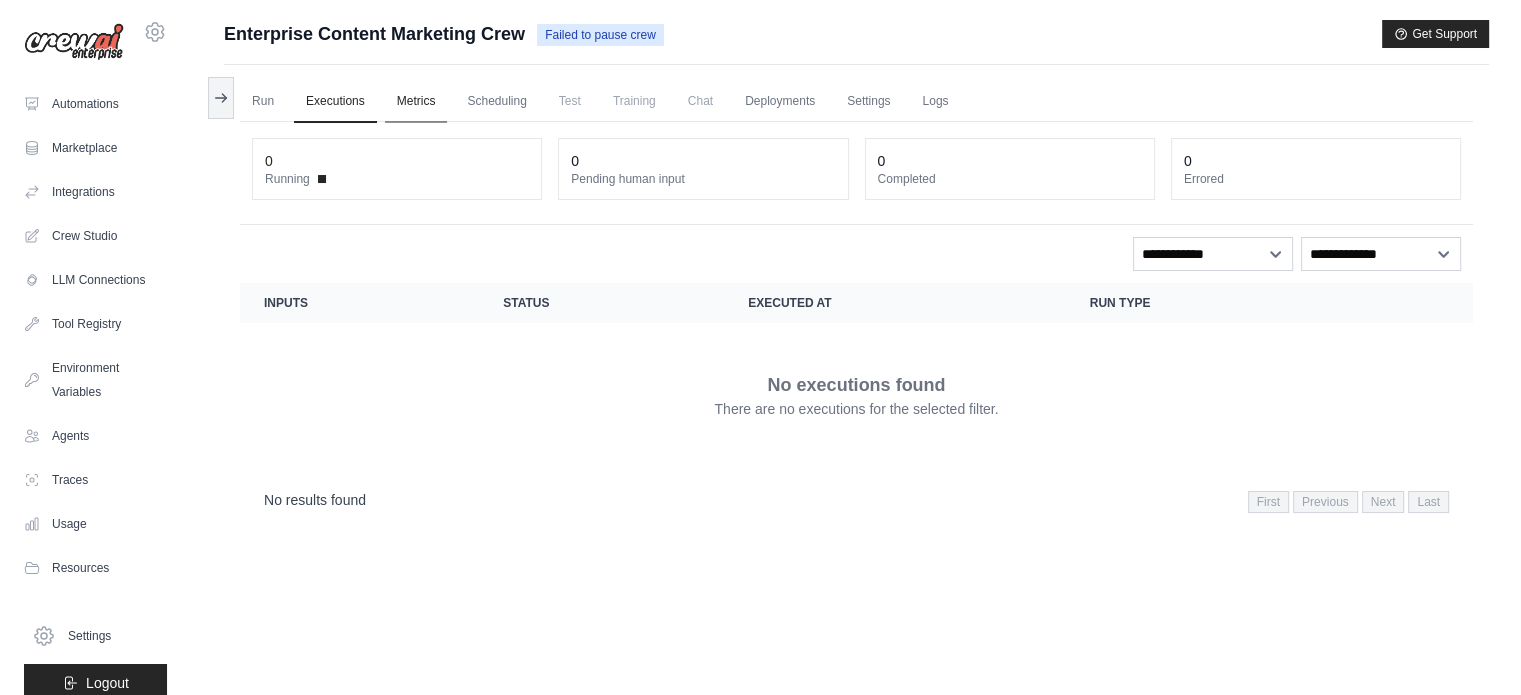 click on "Metrics" at bounding box center [416, 102] 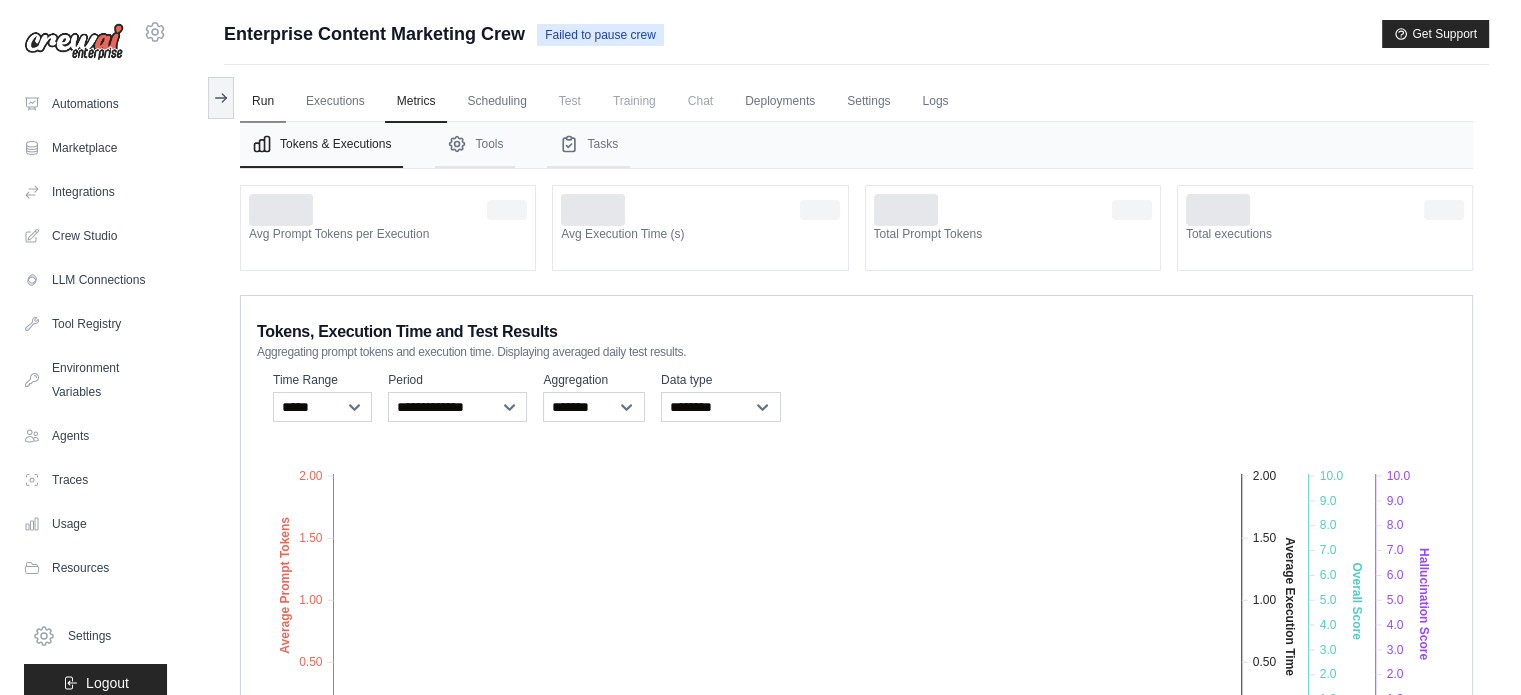 click on "Run" at bounding box center (263, 102) 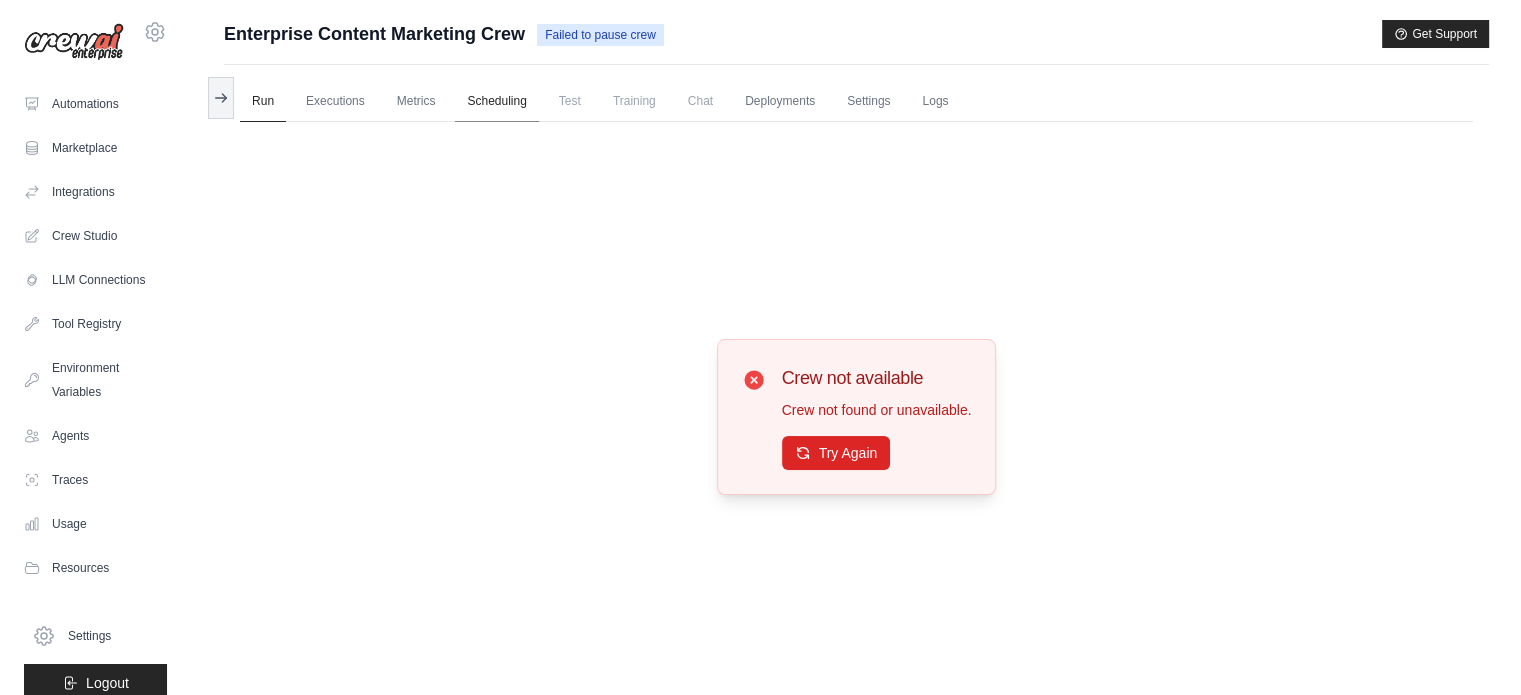 click on "Scheduling" at bounding box center [496, 102] 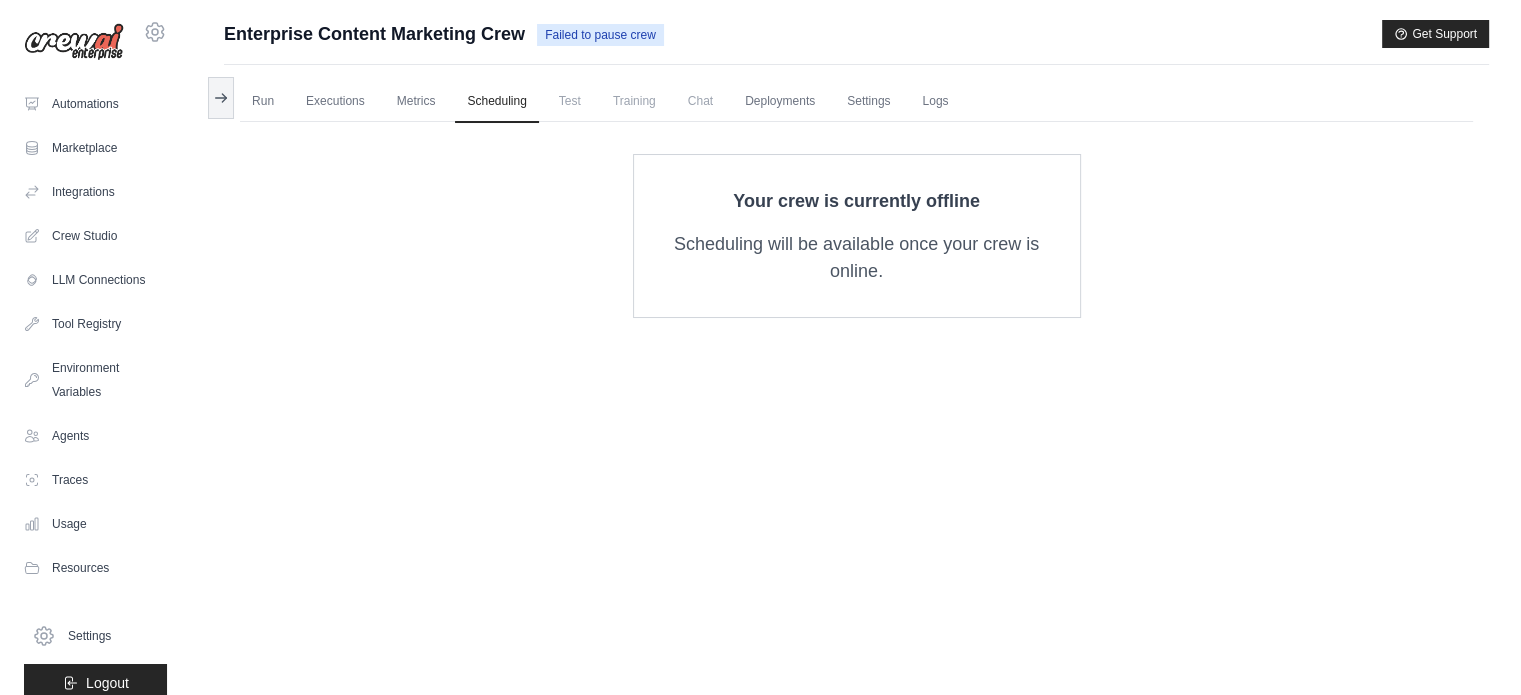 click on "Test" at bounding box center [570, 101] 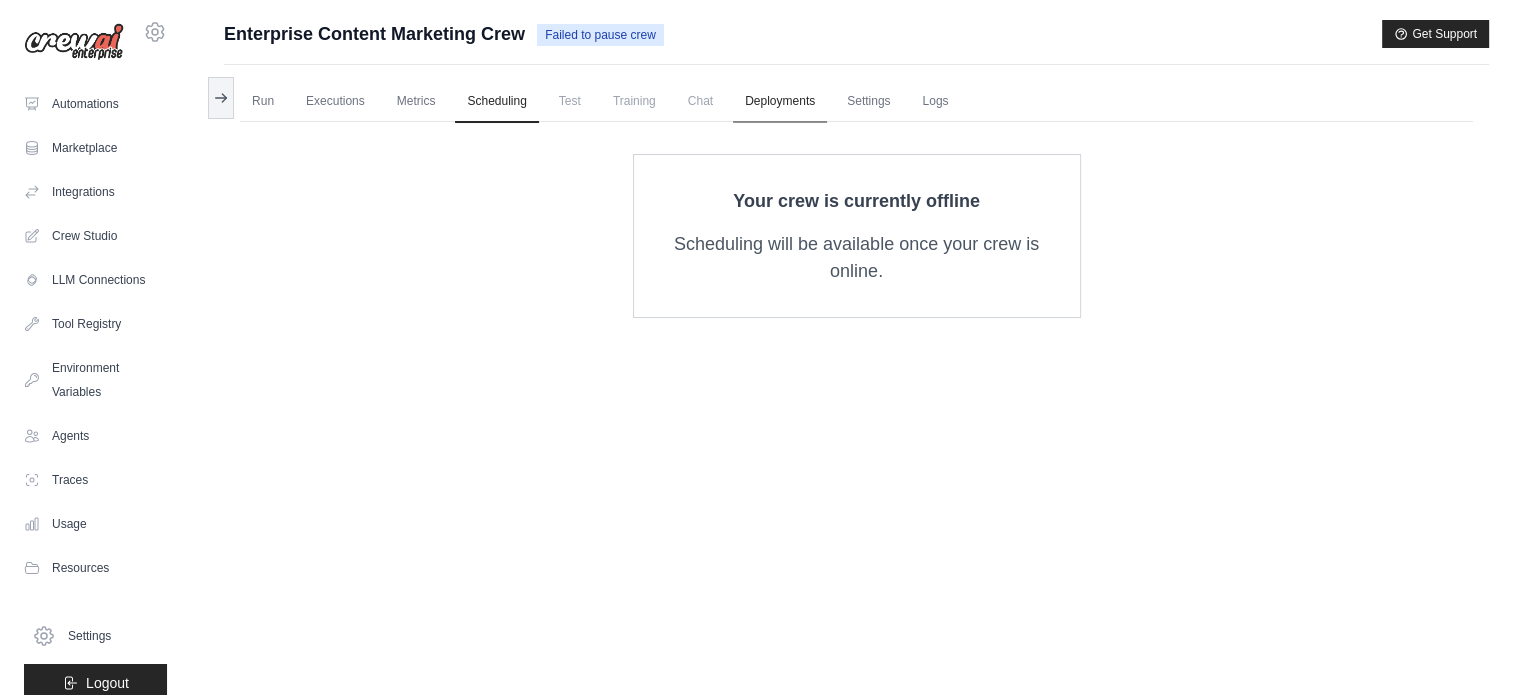 click on "Deployments" at bounding box center [780, 102] 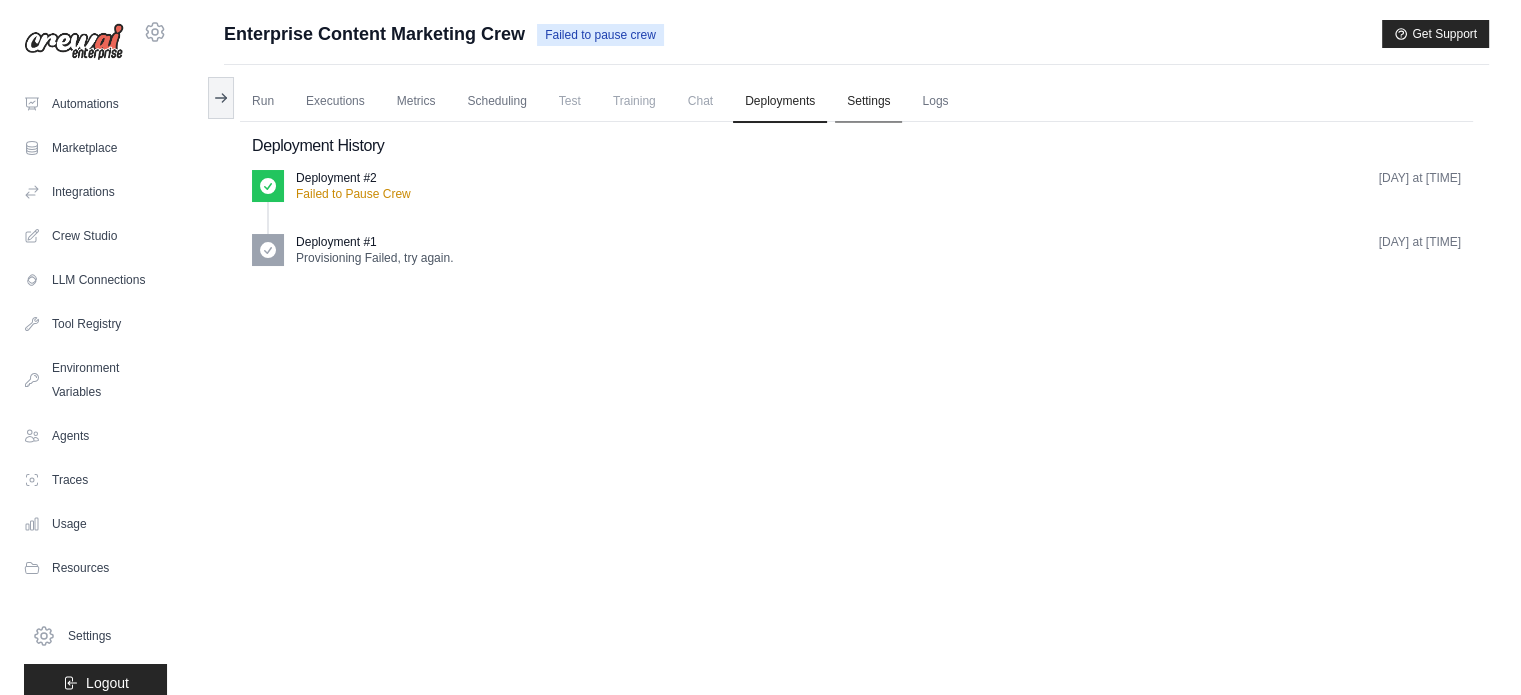 click on "Settings" at bounding box center (868, 102) 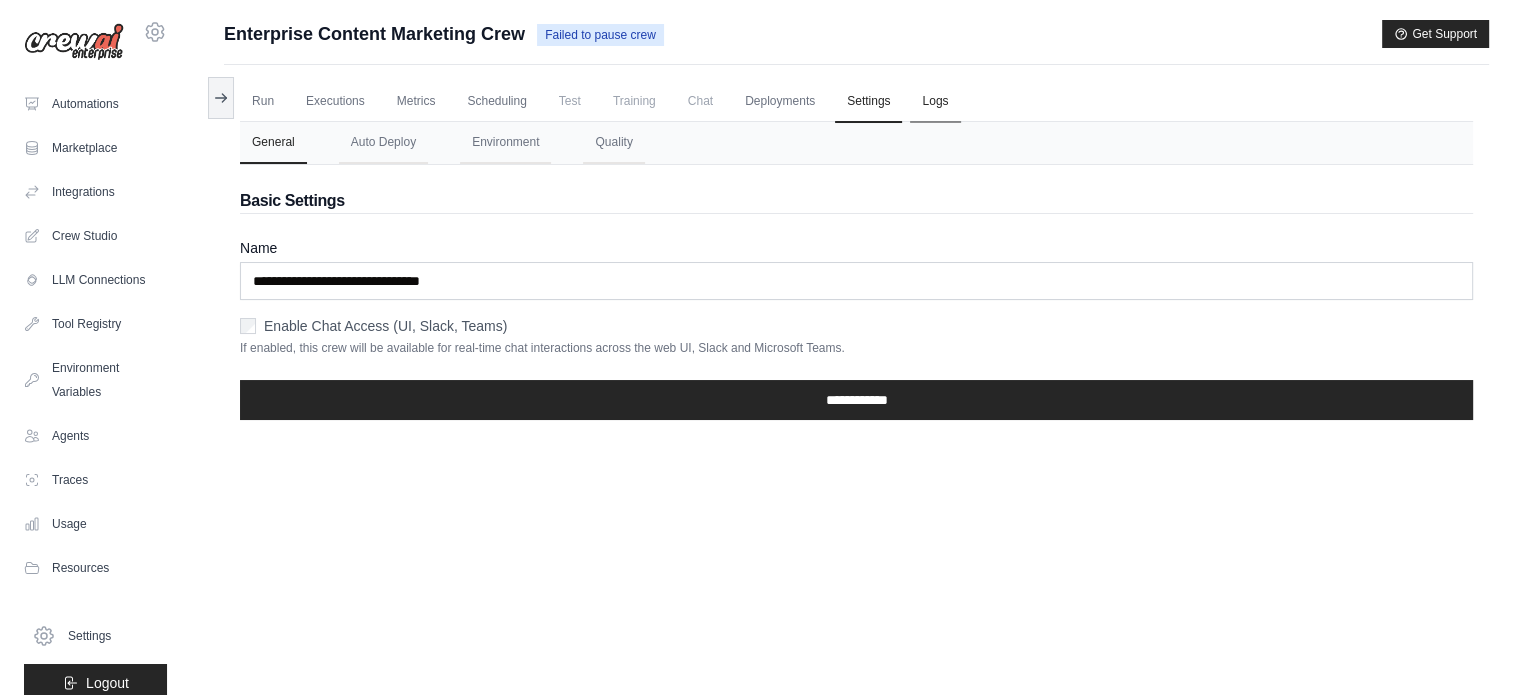 click on "Logs" at bounding box center [935, 102] 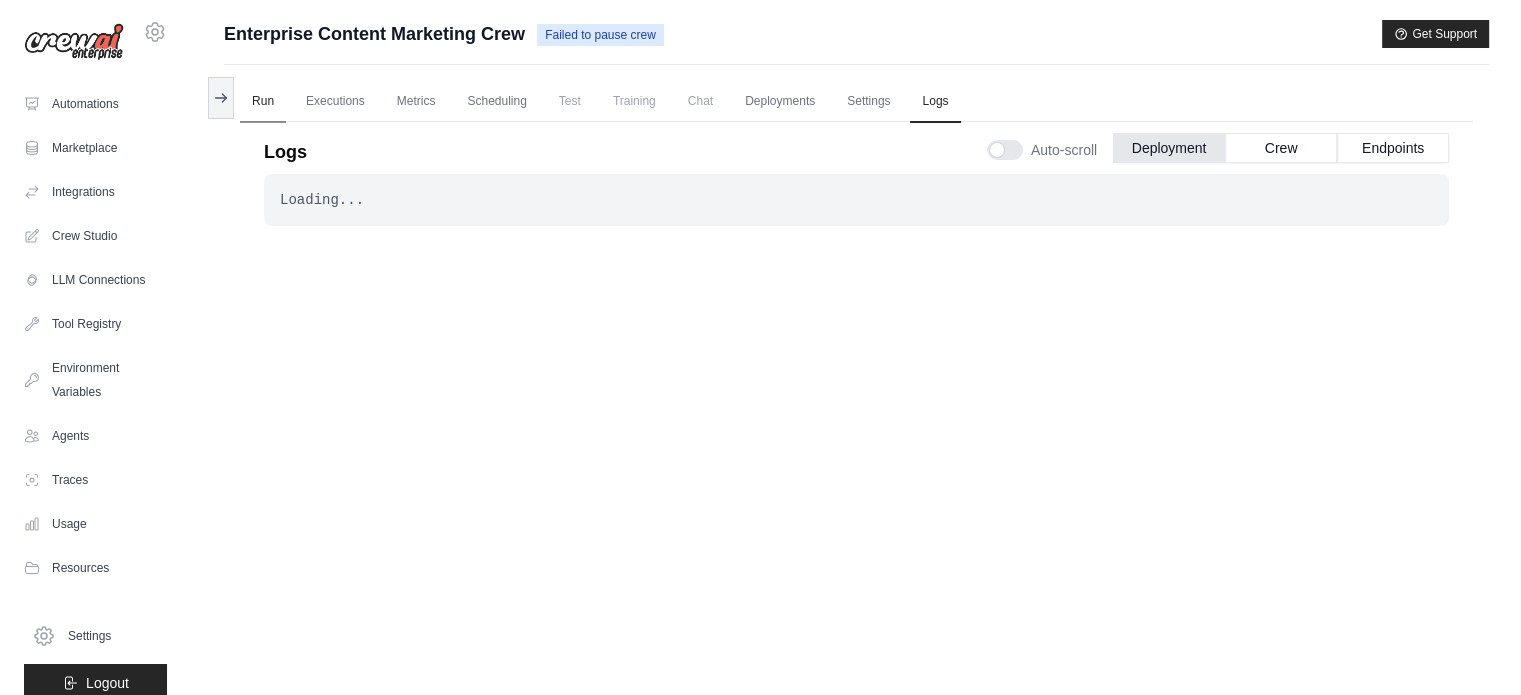 click on "Run" at bounding box center [263, 102] 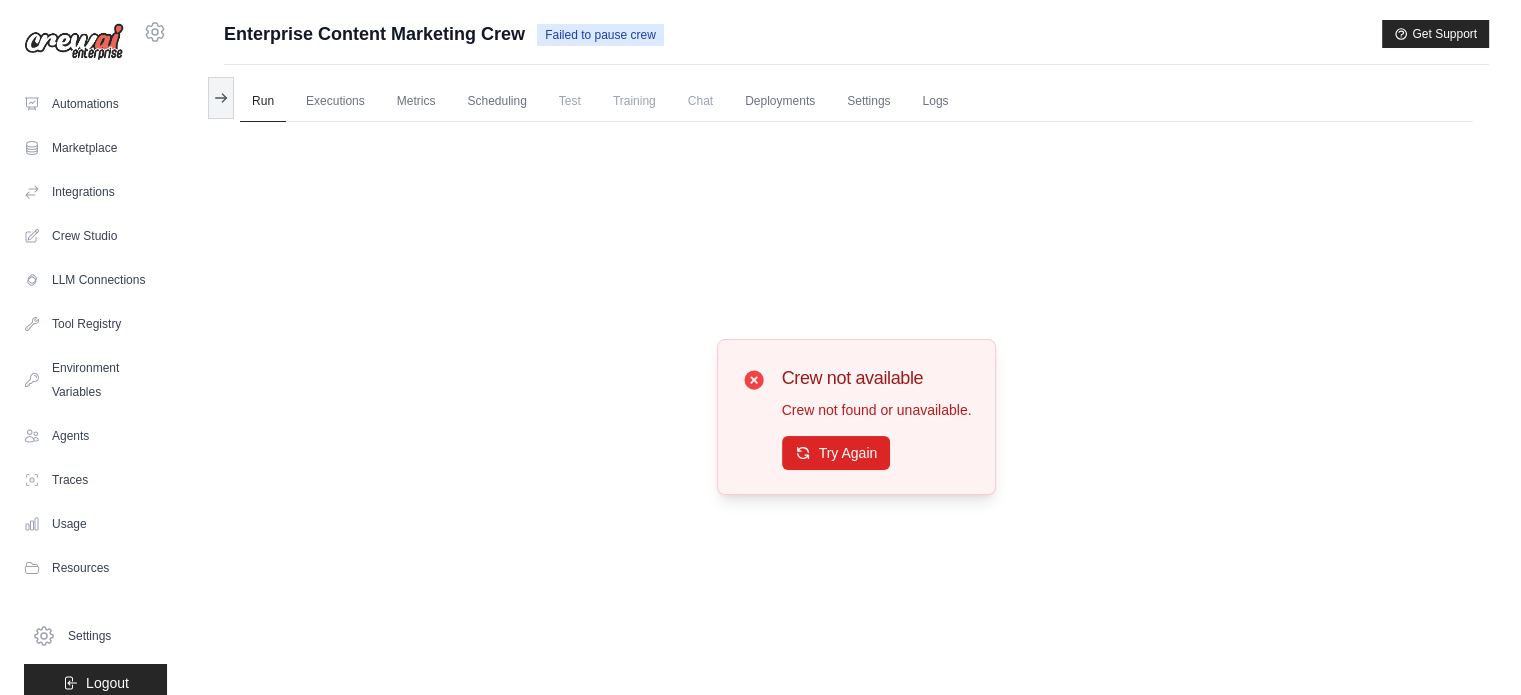 click 